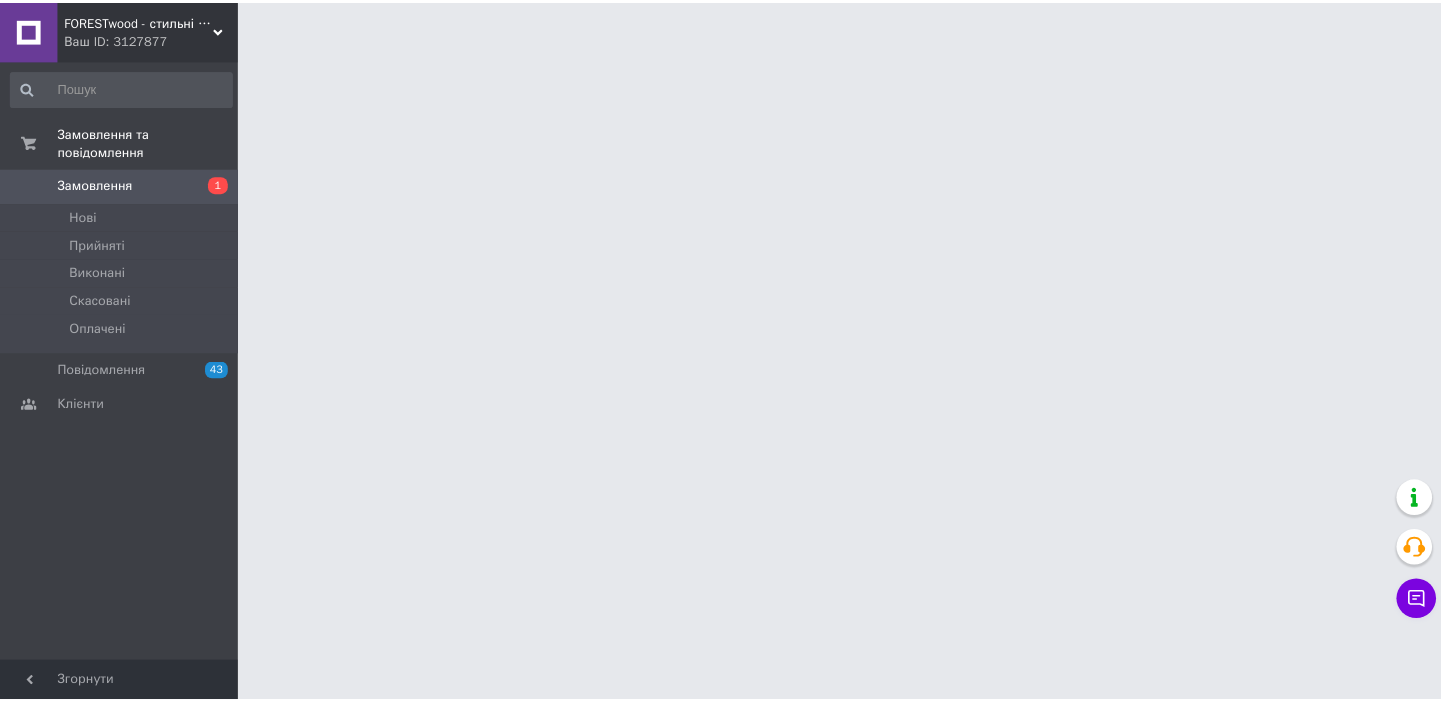 scroll, scrollTop: 0, scrollLeft: 0, axis: both 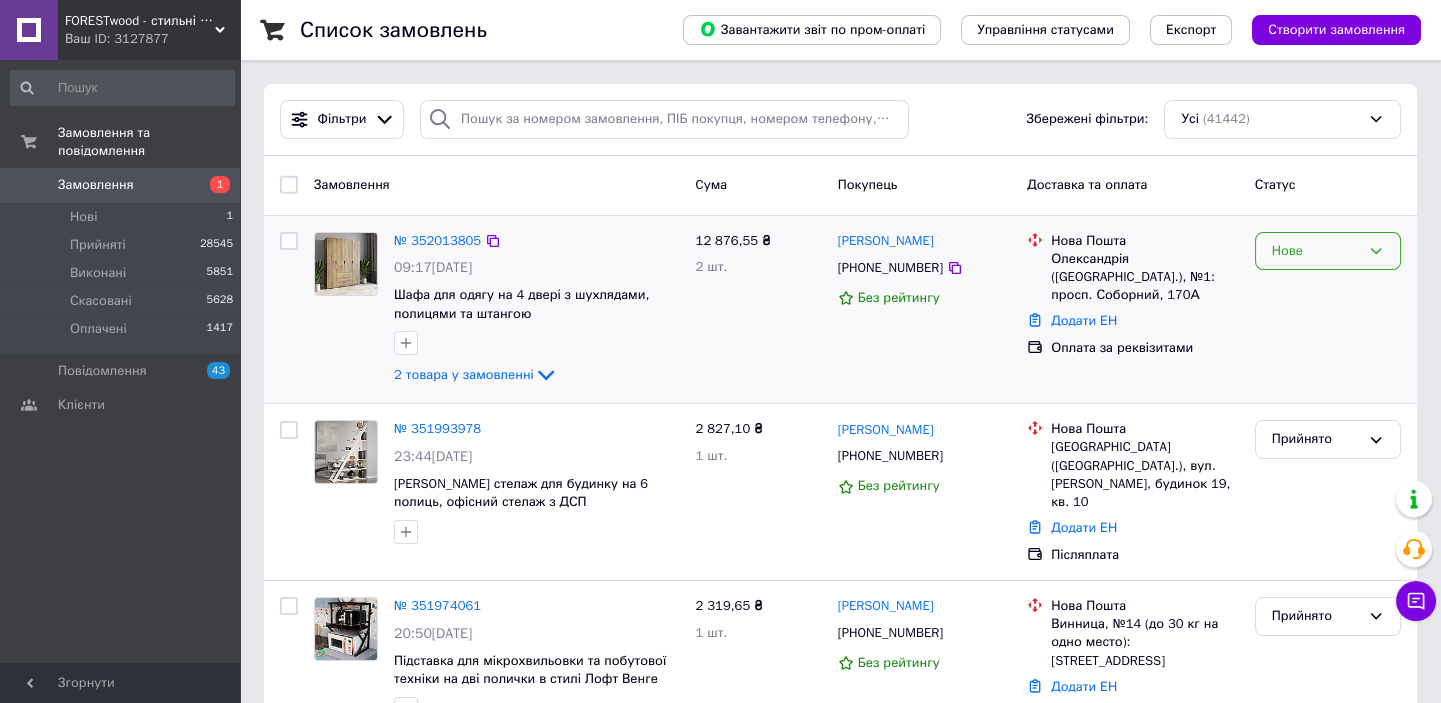click on "Нове" at bounding box center (1316, 251) 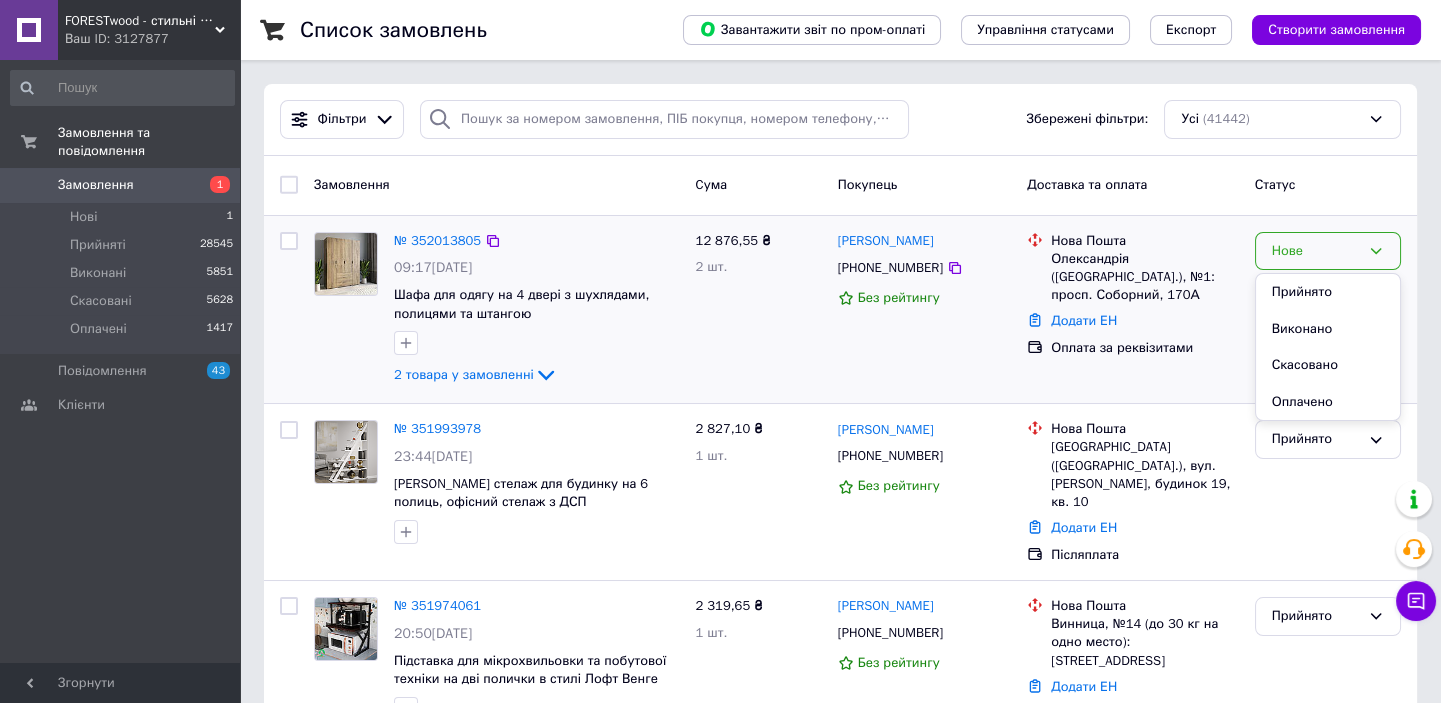 click on "Прийнято" at bounding box center (1328, 292) 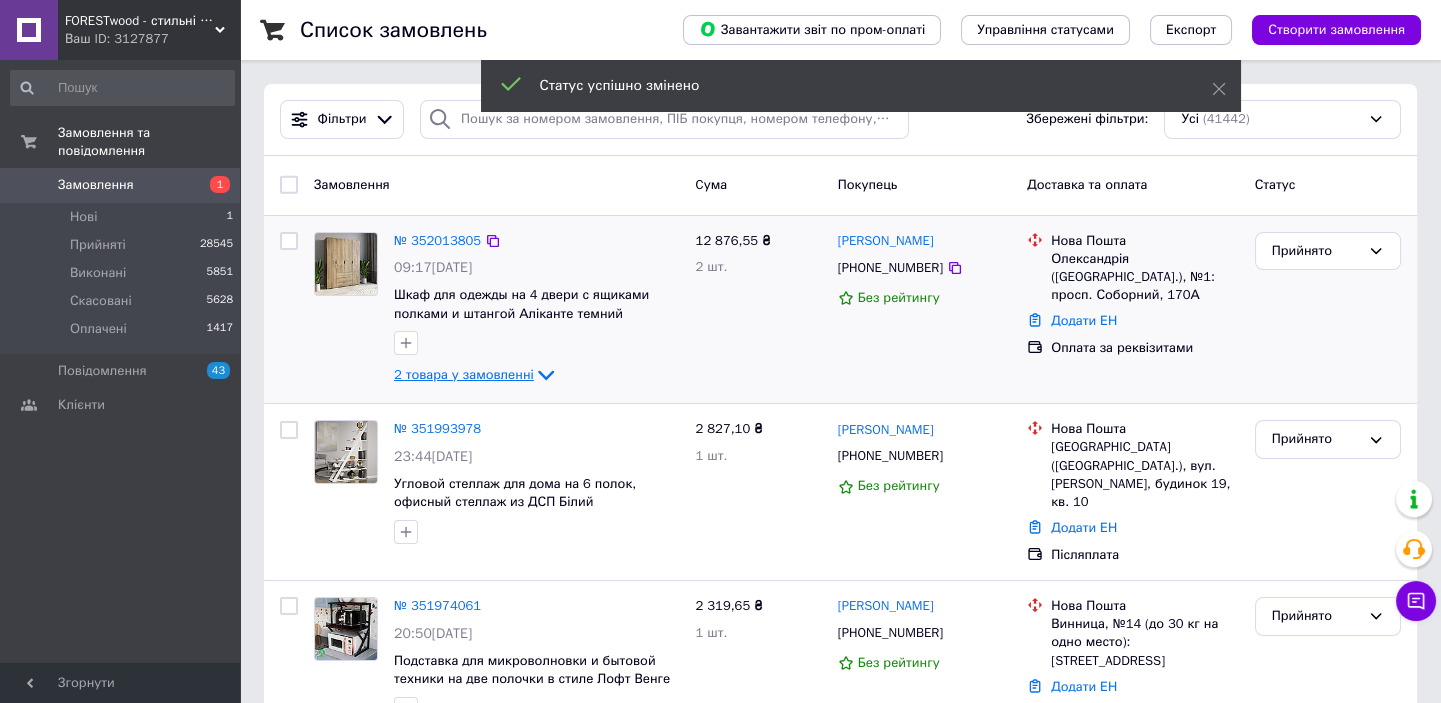 click on "2 товара у замовленні" at bounding box center (464, 374) 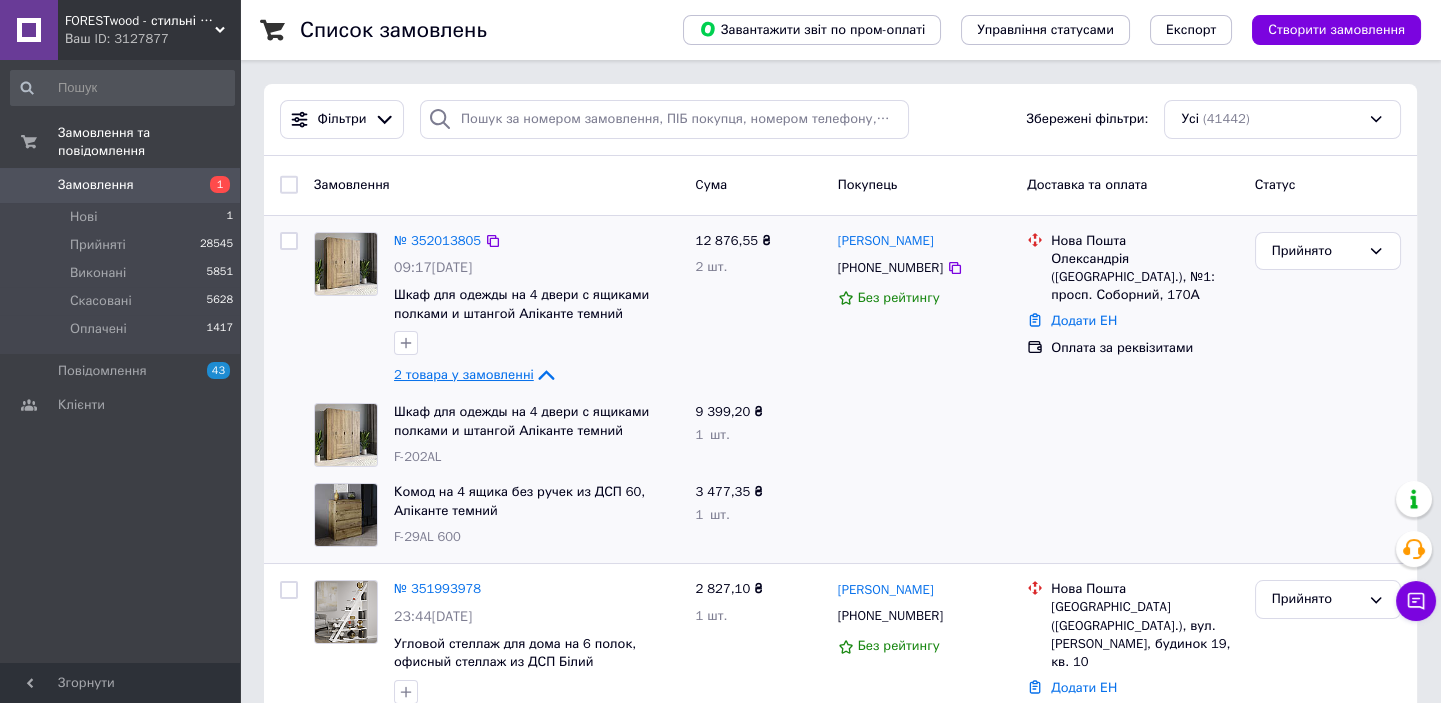 click on "2 товара у замовленні" at bounding box center [464, 374] 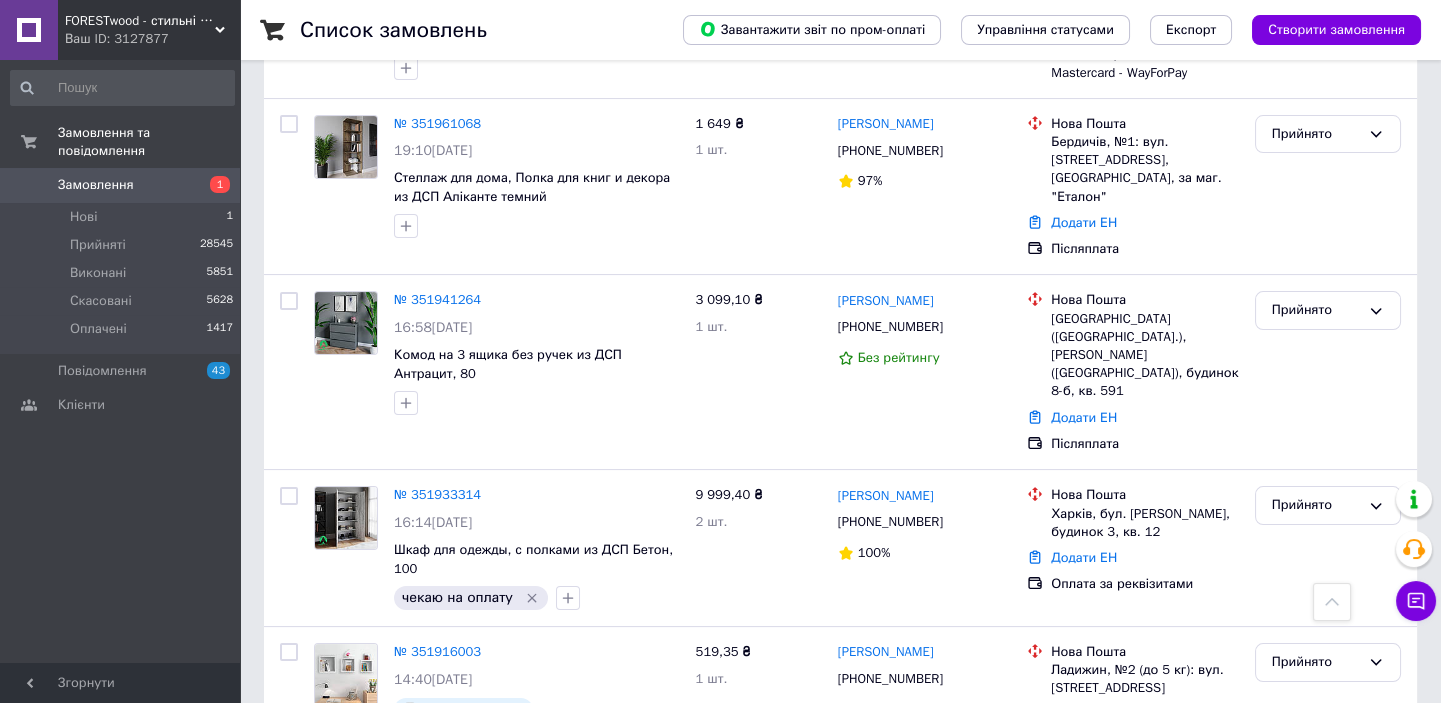 scroll, scrollTop: 1000, scrollLeft: 0, axis: vertical 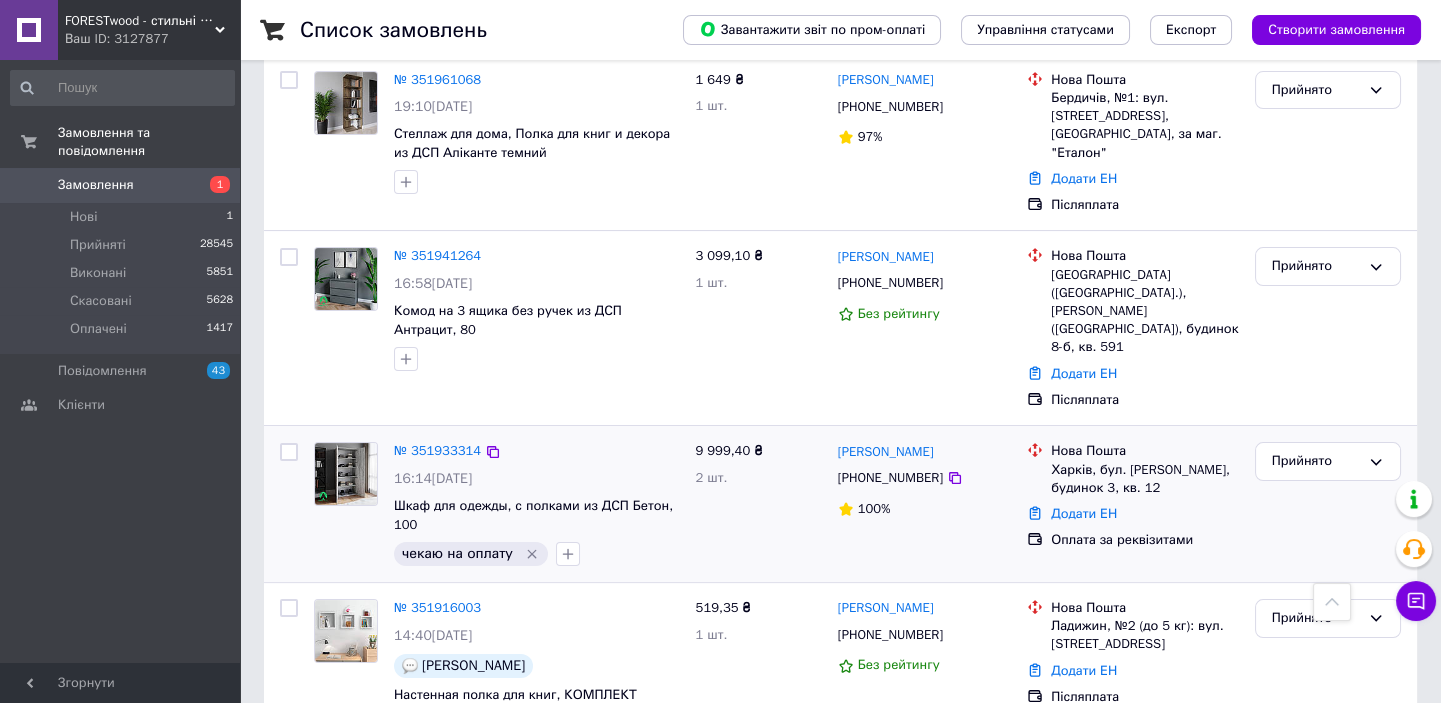 click 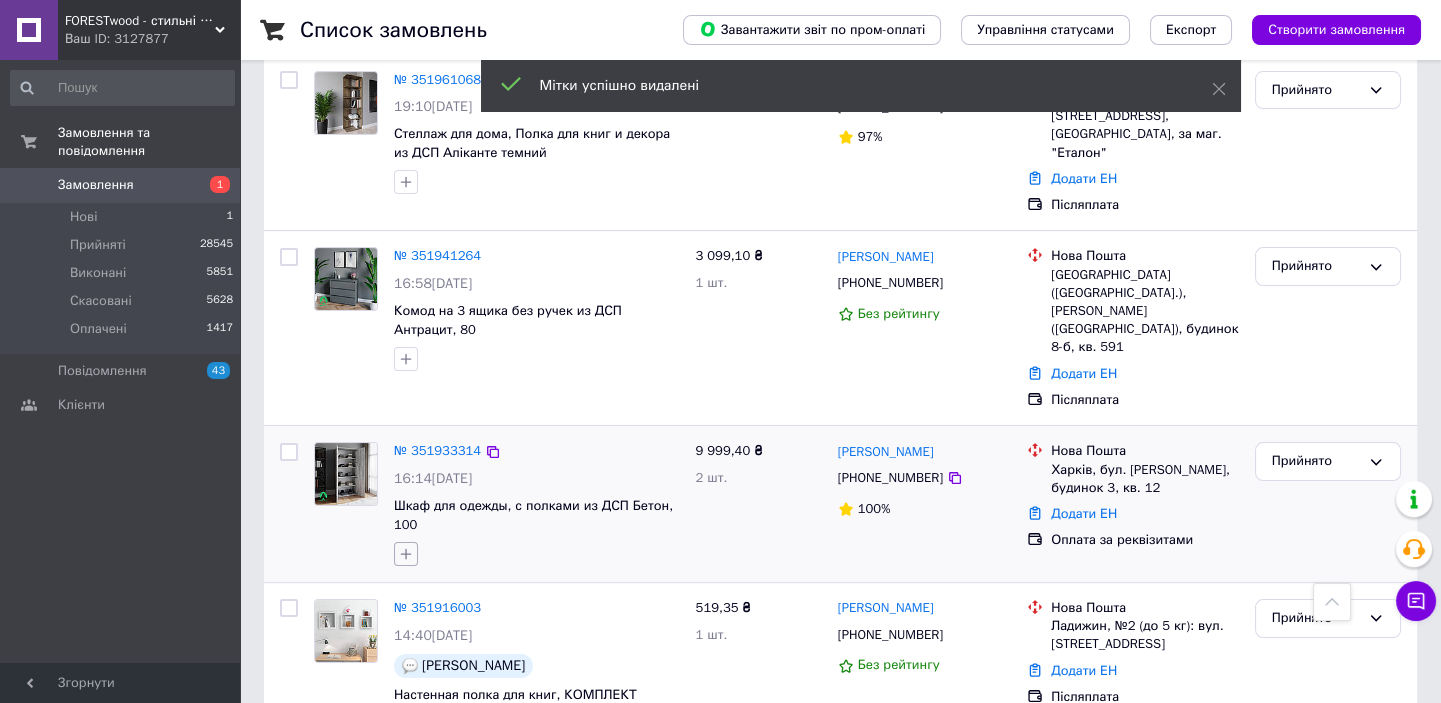 click 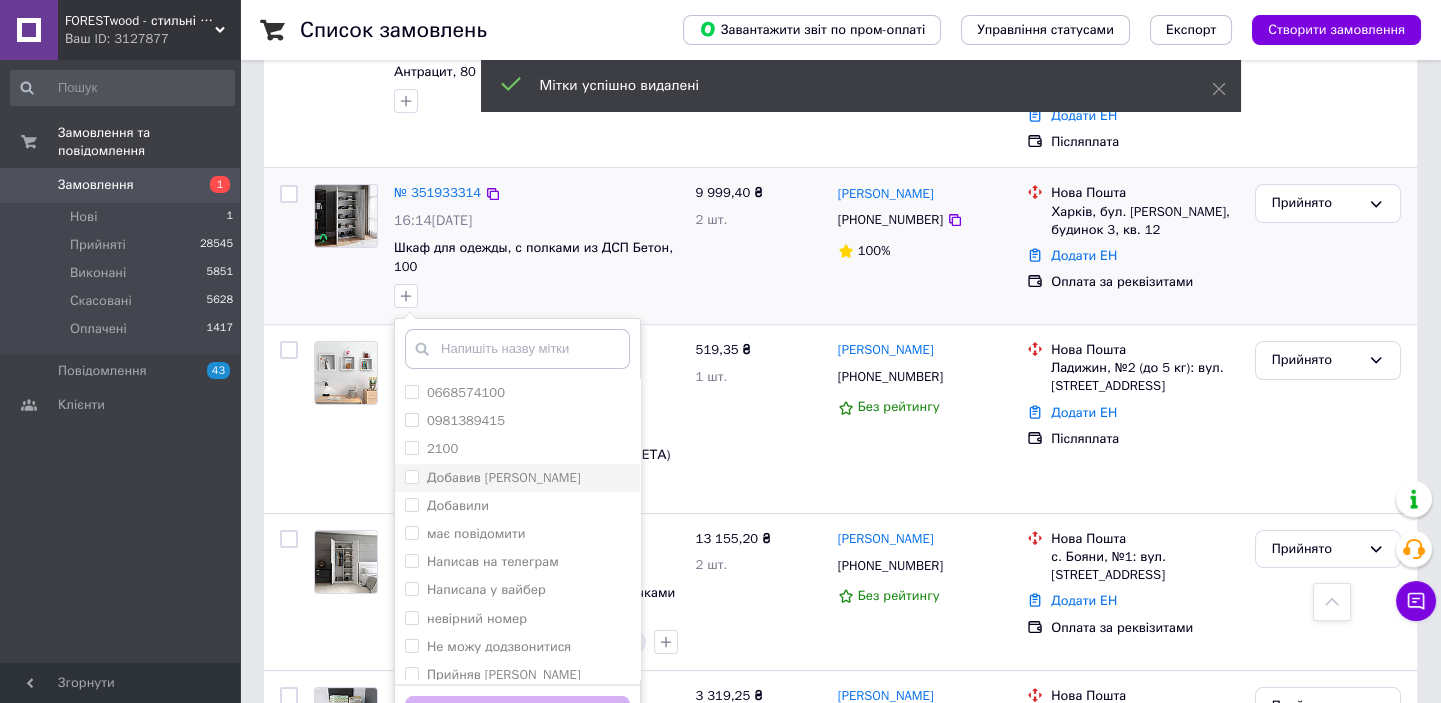 scroll, scrollTop: 1363, scrollLeft: 0, axis: vertical 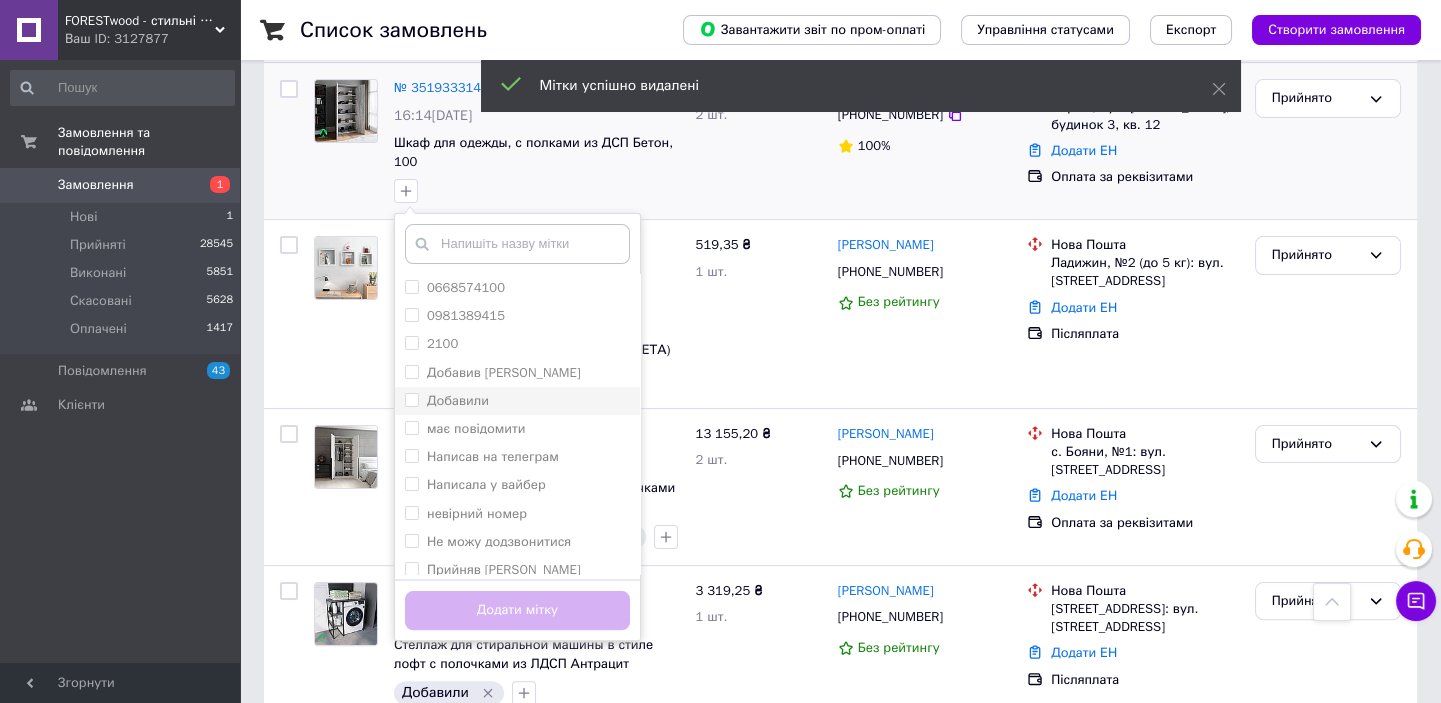 click on "Добавили" at bounding box center (517, 401) 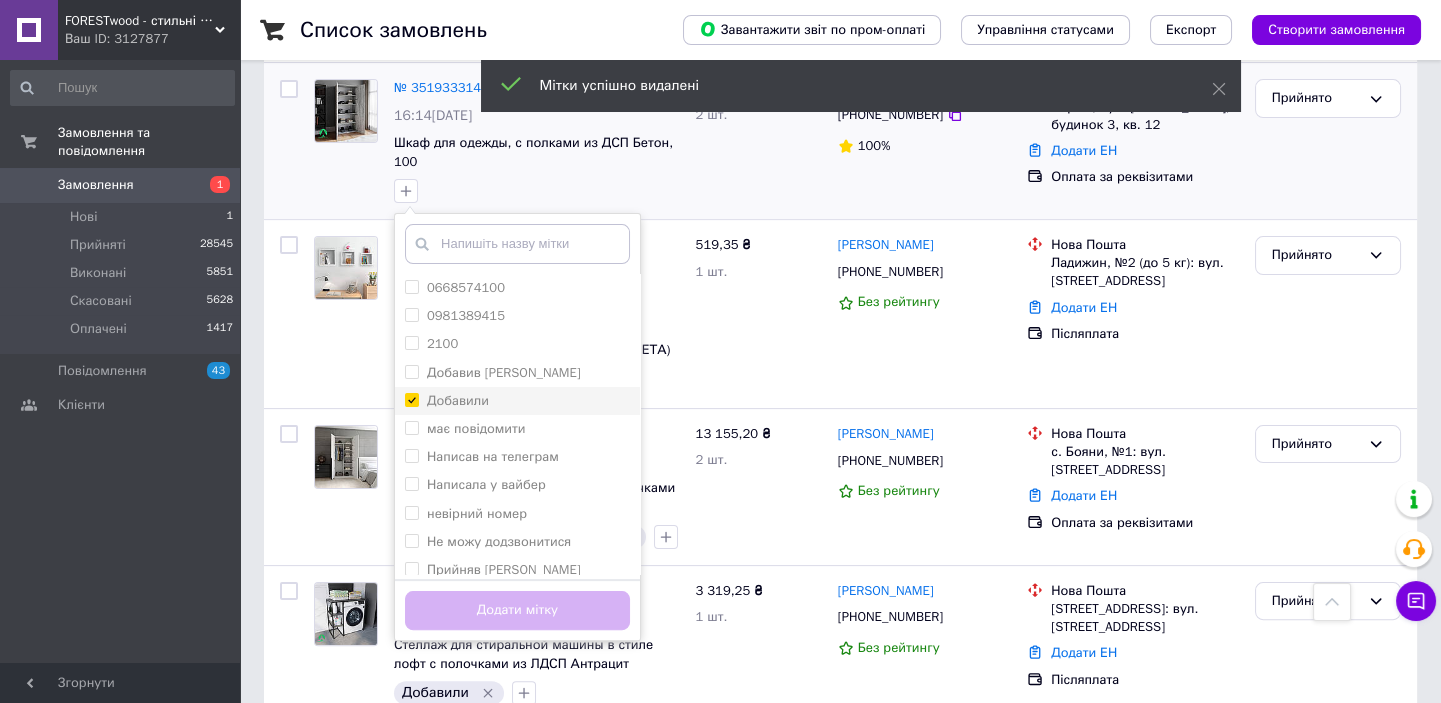 checkbox on "true" 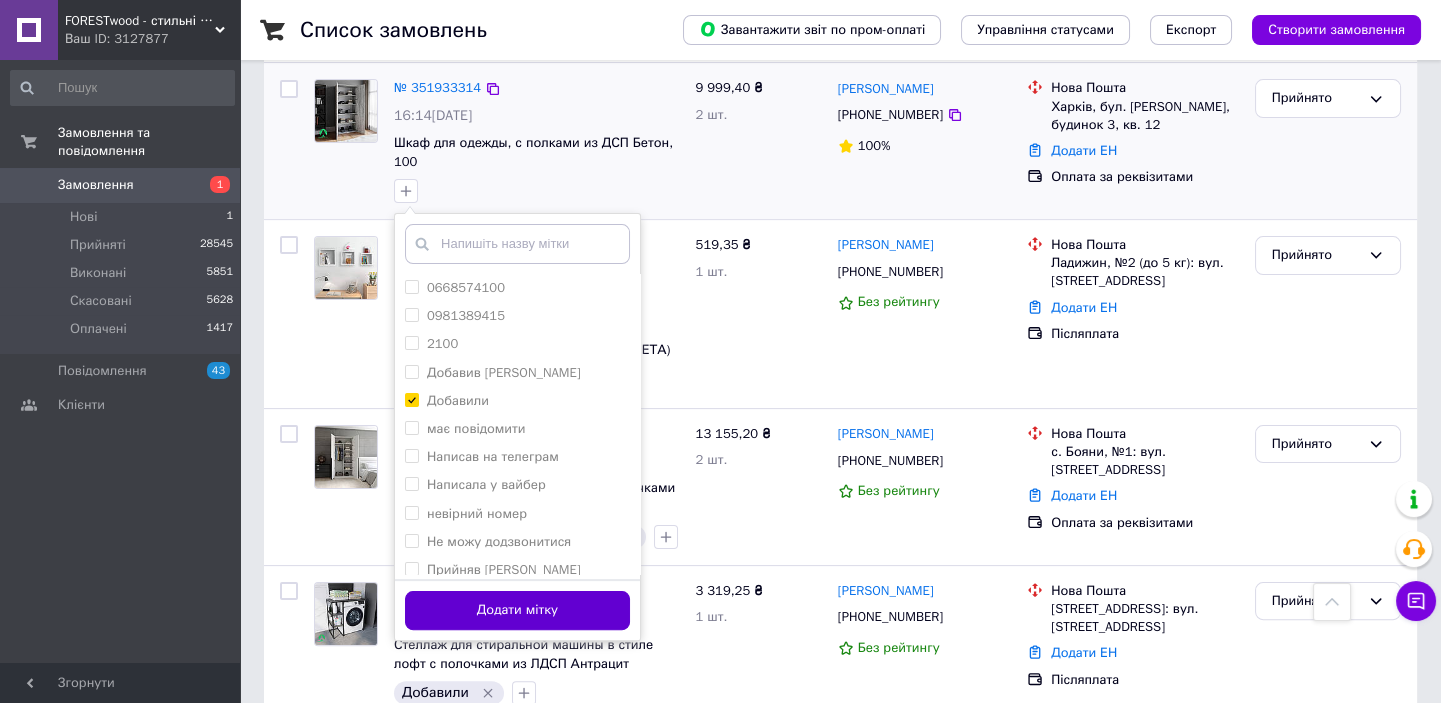 click on "Додати мітку" at bounding box center (517, 610) 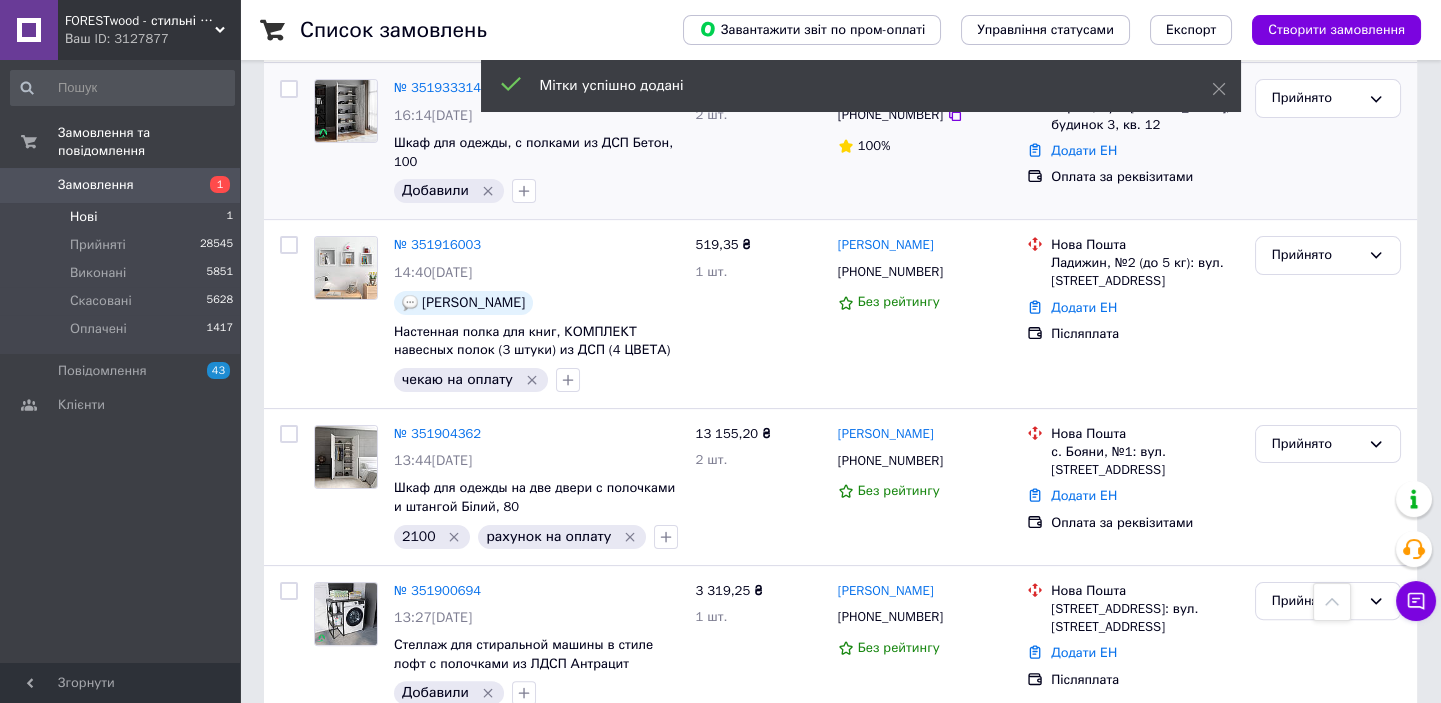click on "Нові 1" at bounding box center (122, 217) 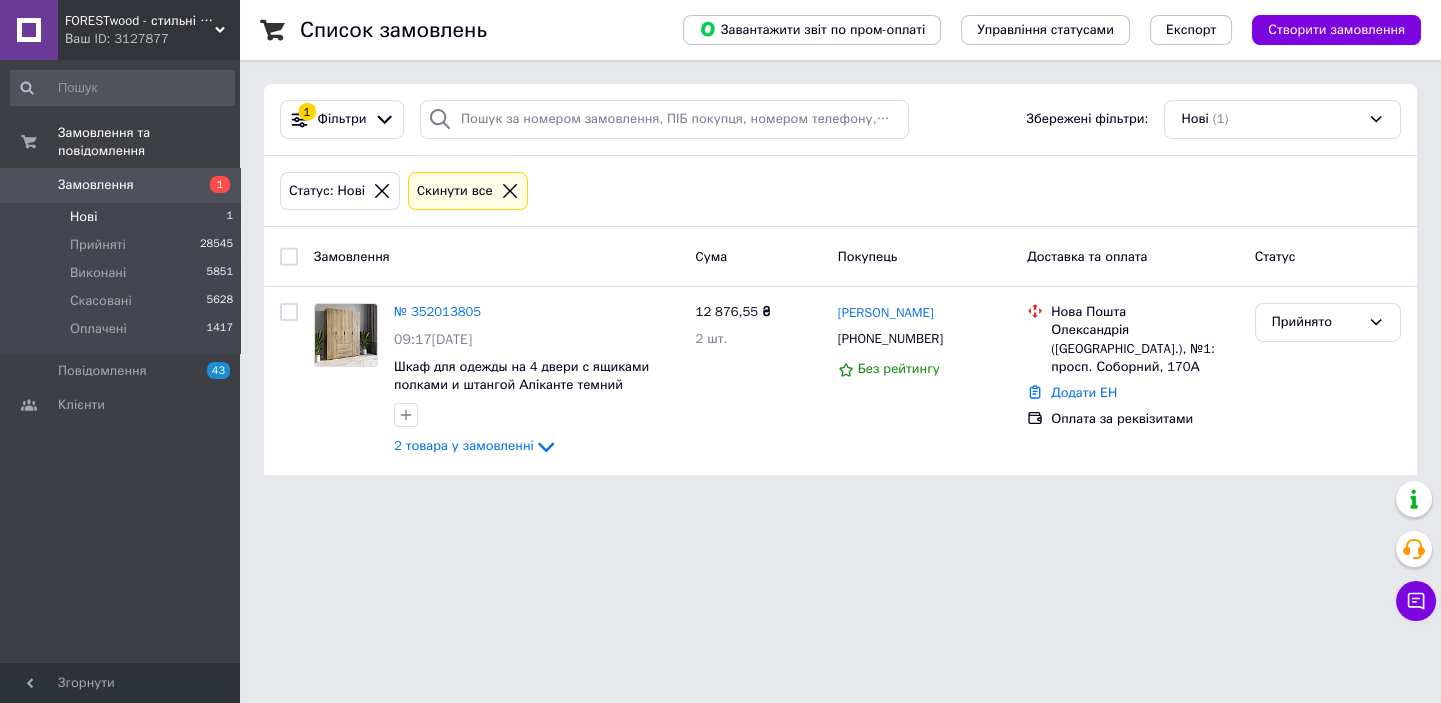scroll, scrollTop: 0, scrollLeft: 0, axis: both 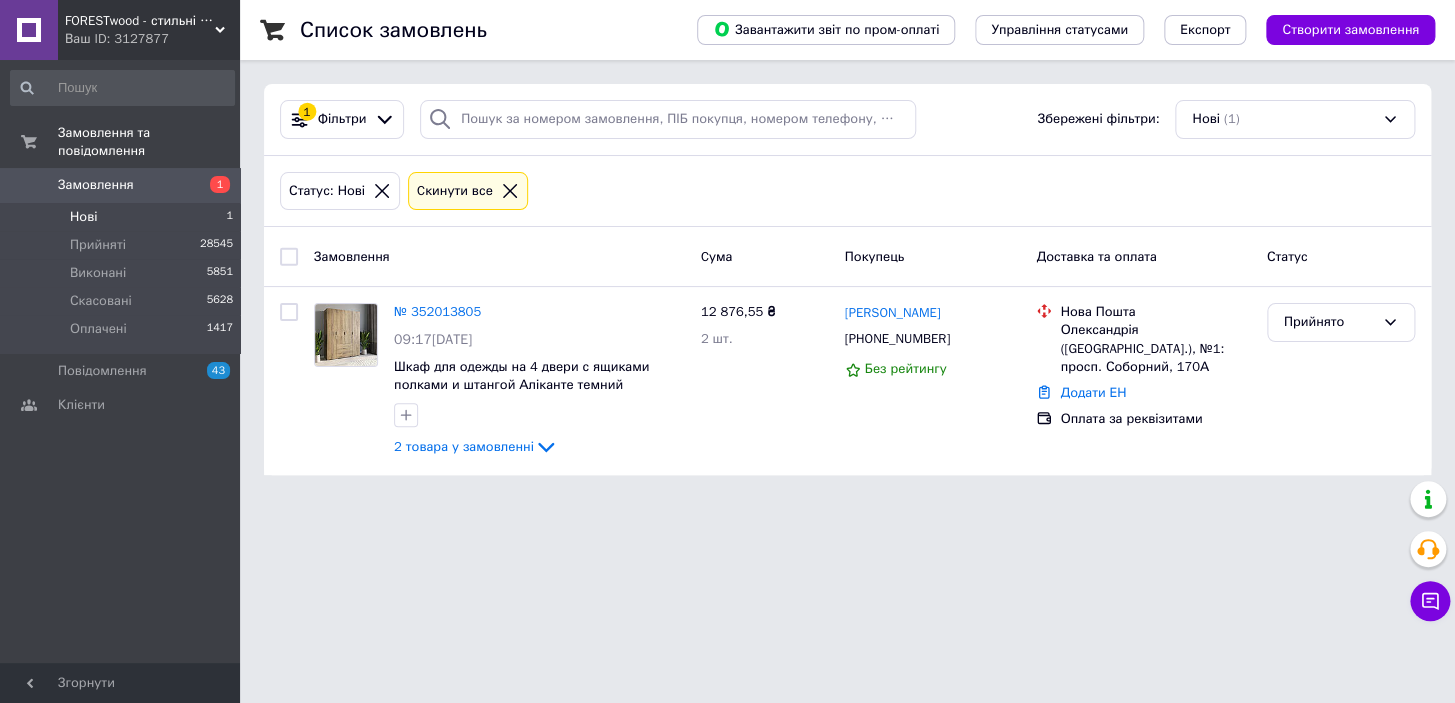 click 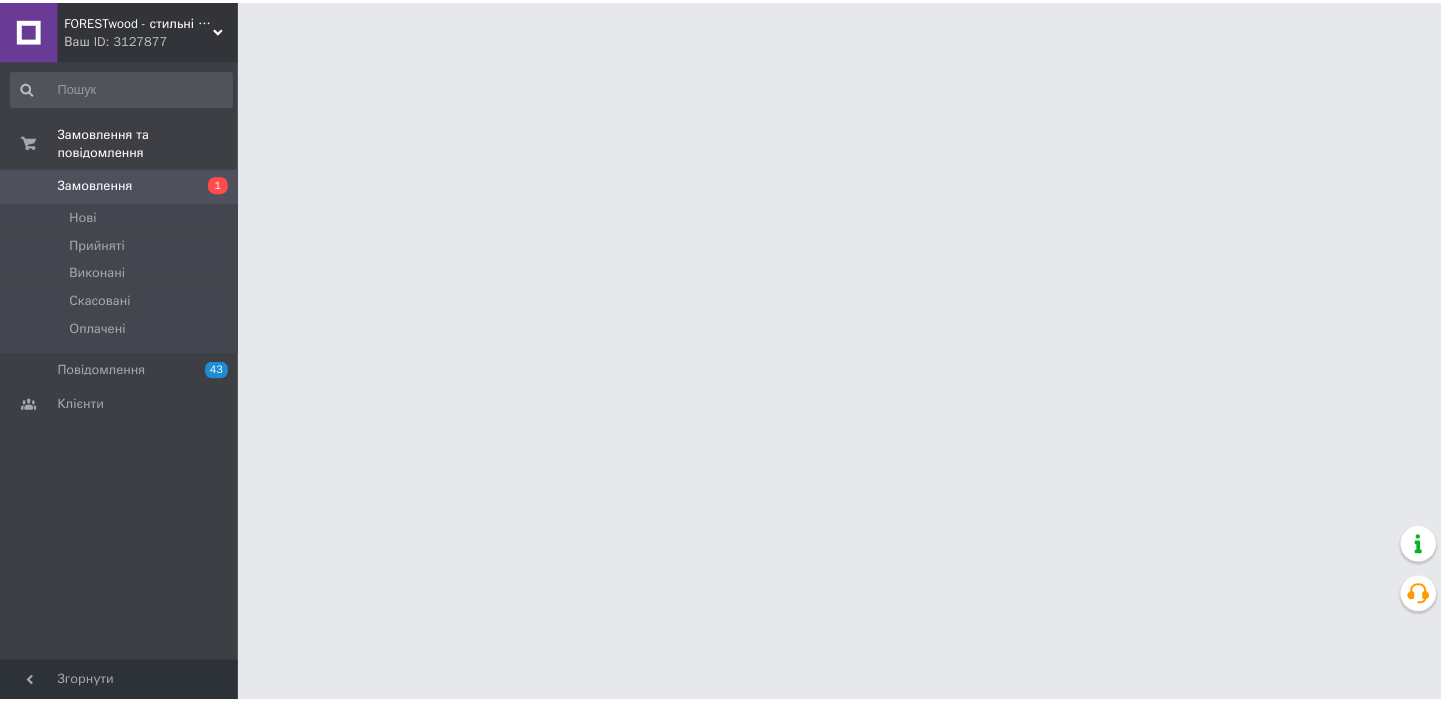 scroll, scrollTop: 0, scrollLeft: 0, axis: both 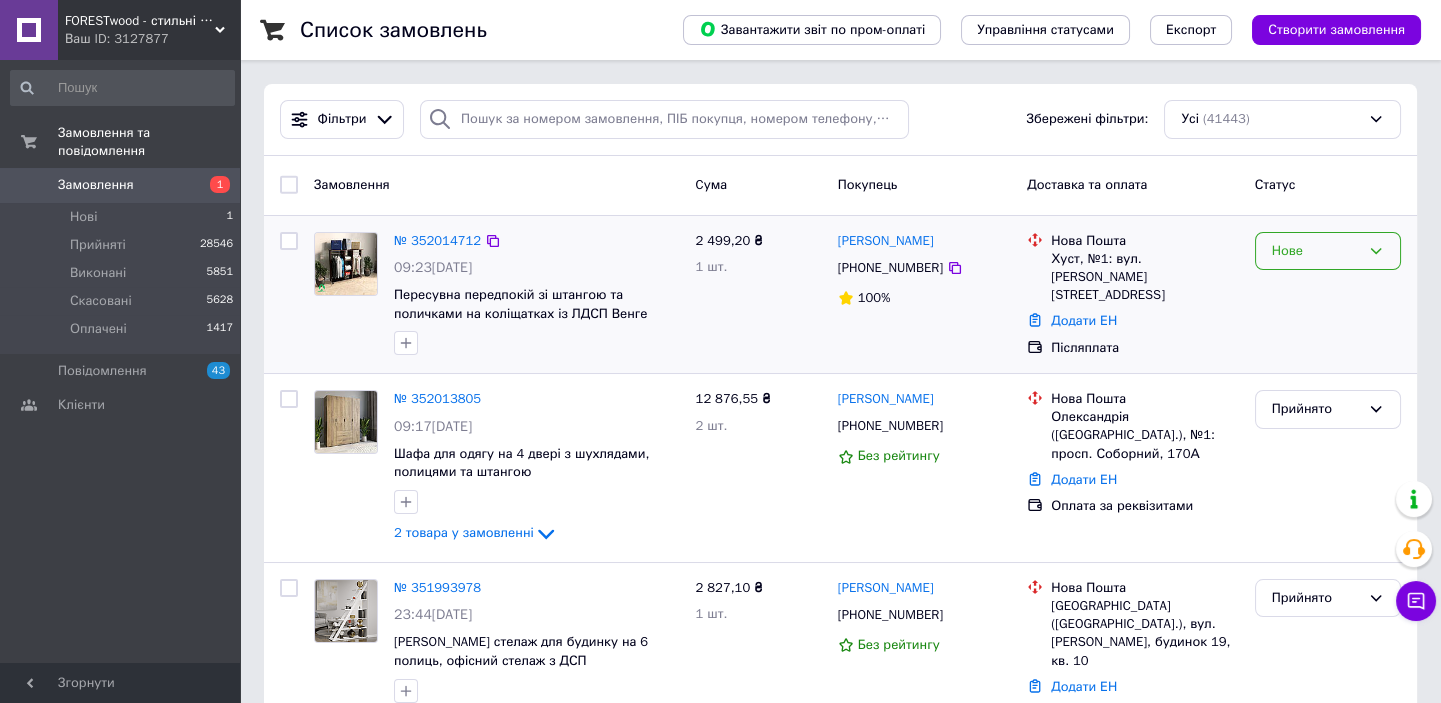 click on "Нове" at bounding box center [1316, 251] 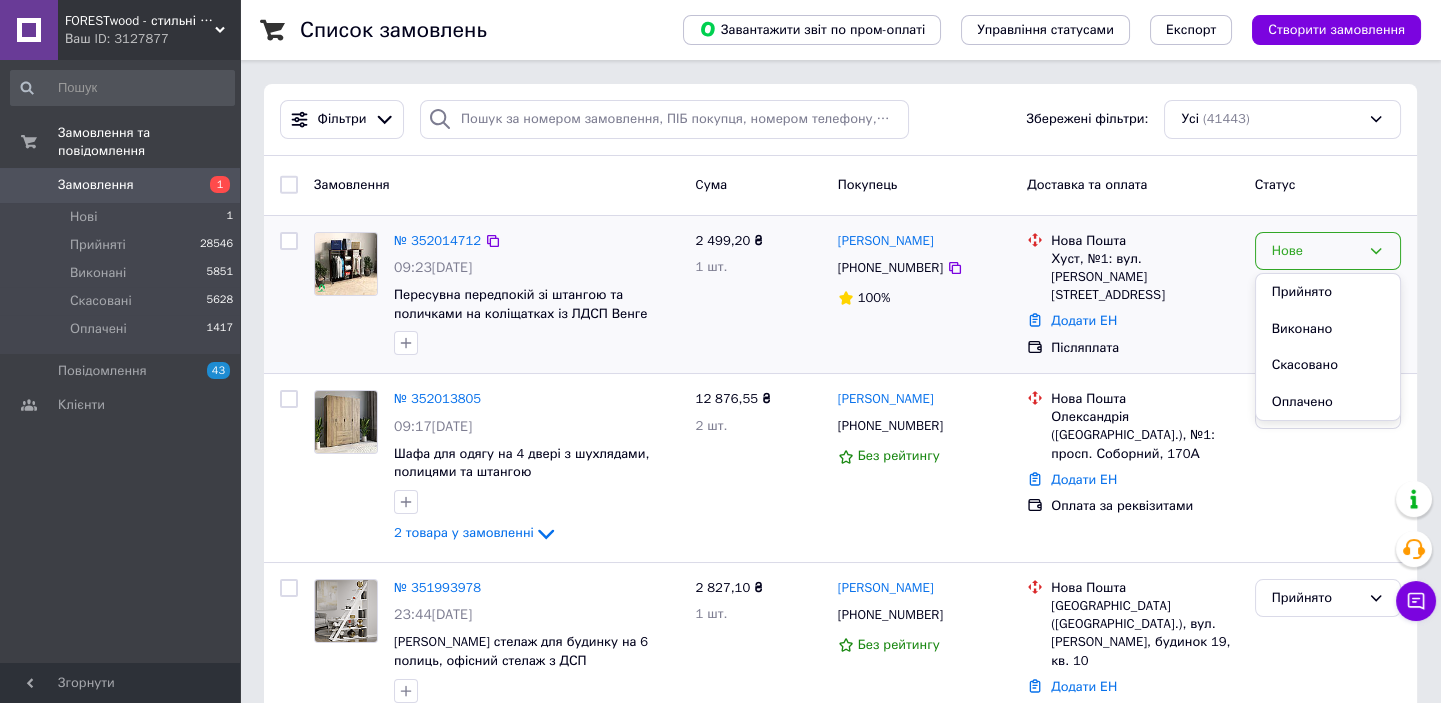 click on "Прийнято" at bounding box center (1328, 292) 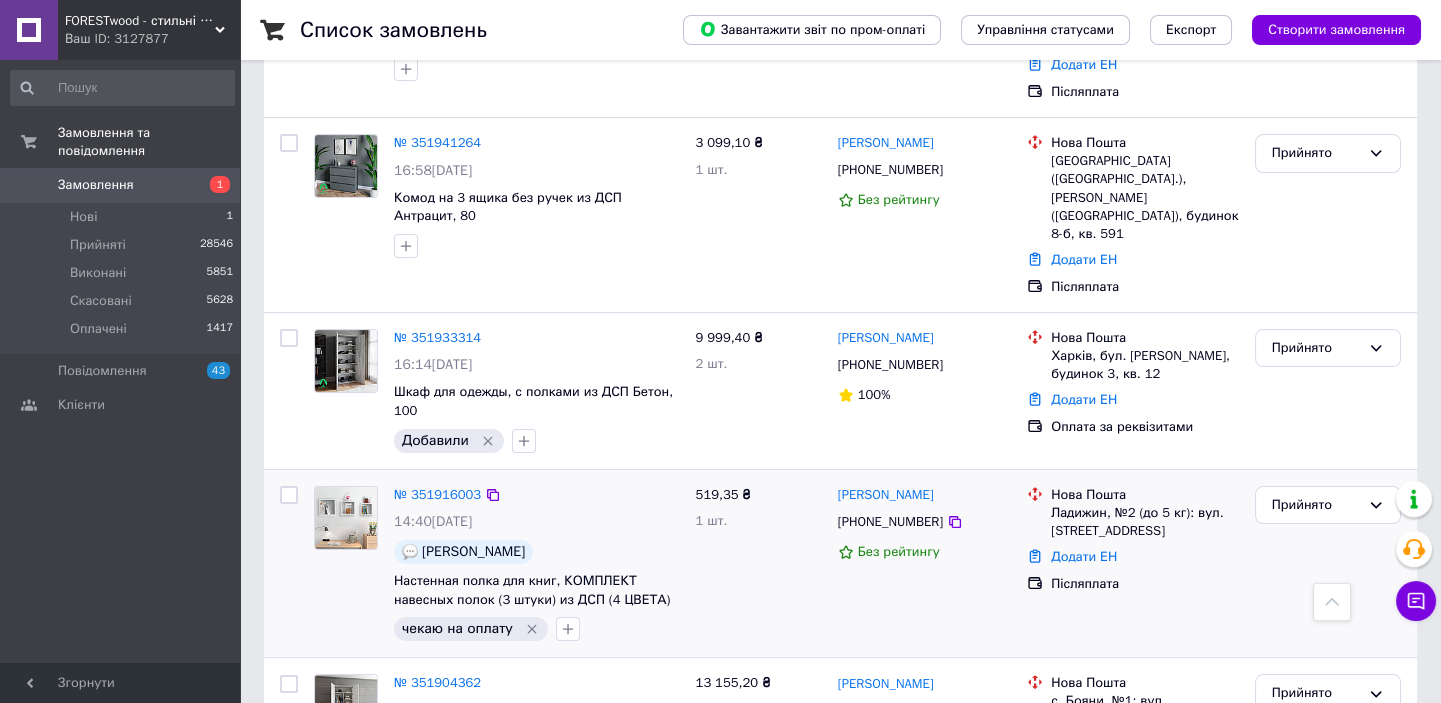 scroll, scrollTop: 1454, scrollLeft: 0, axis: vertical 